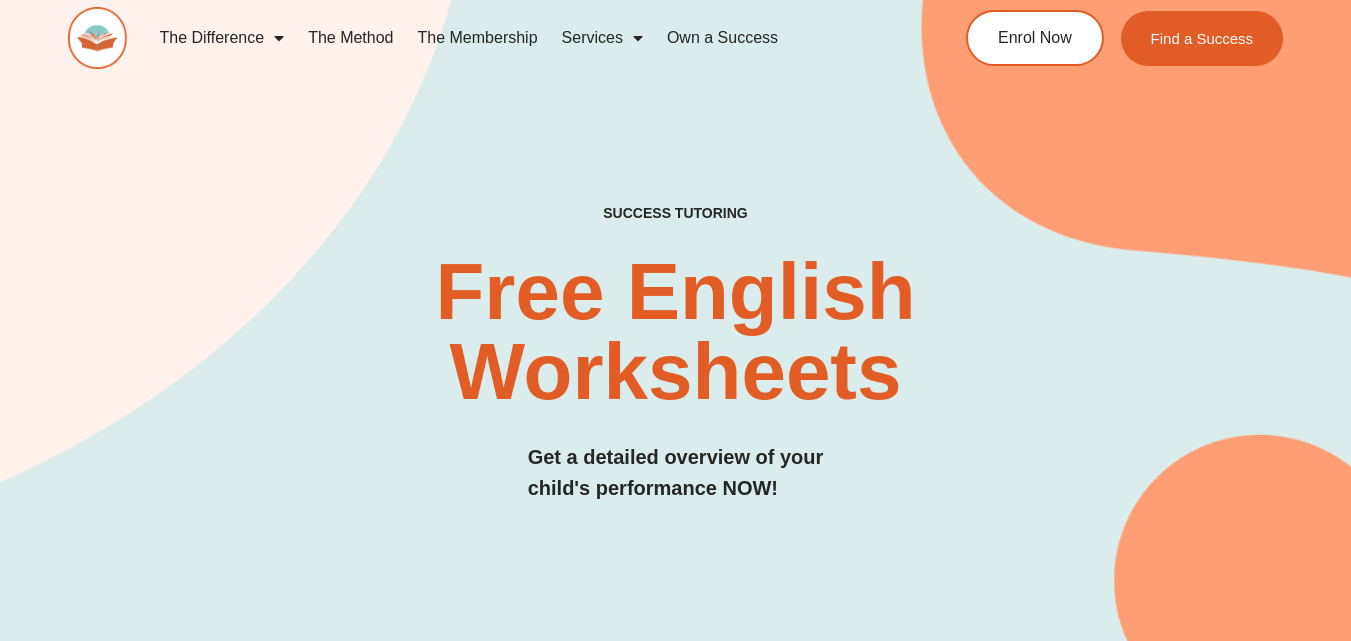 scroll, scrollTop: 9927, scrollLeft: 0, axis: vertical 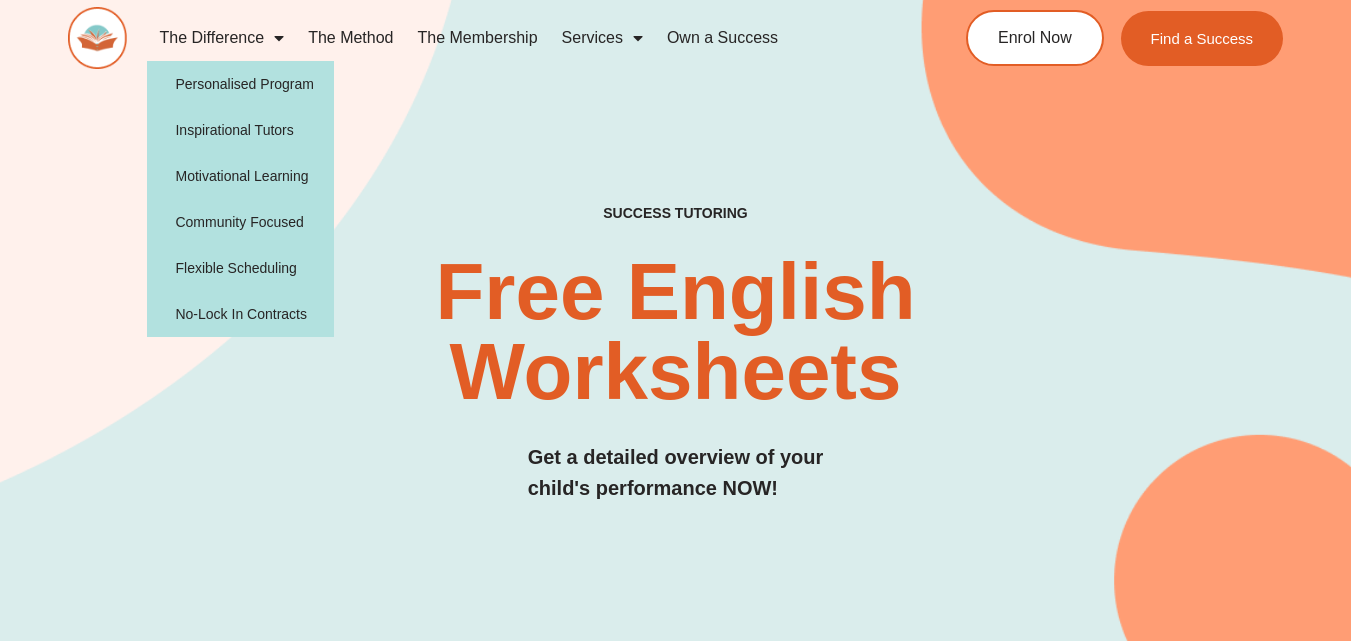 click on "The Difference" 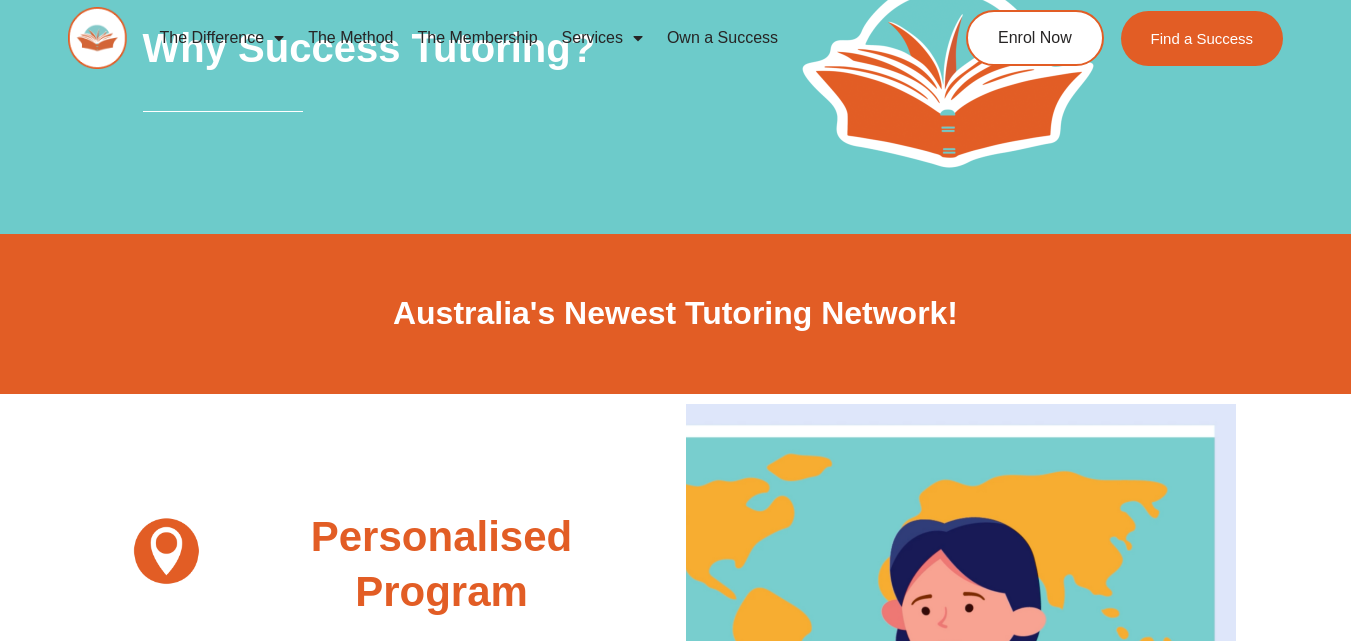 scroll, scrollTop: 0, scrollLeft: 0, axis: both 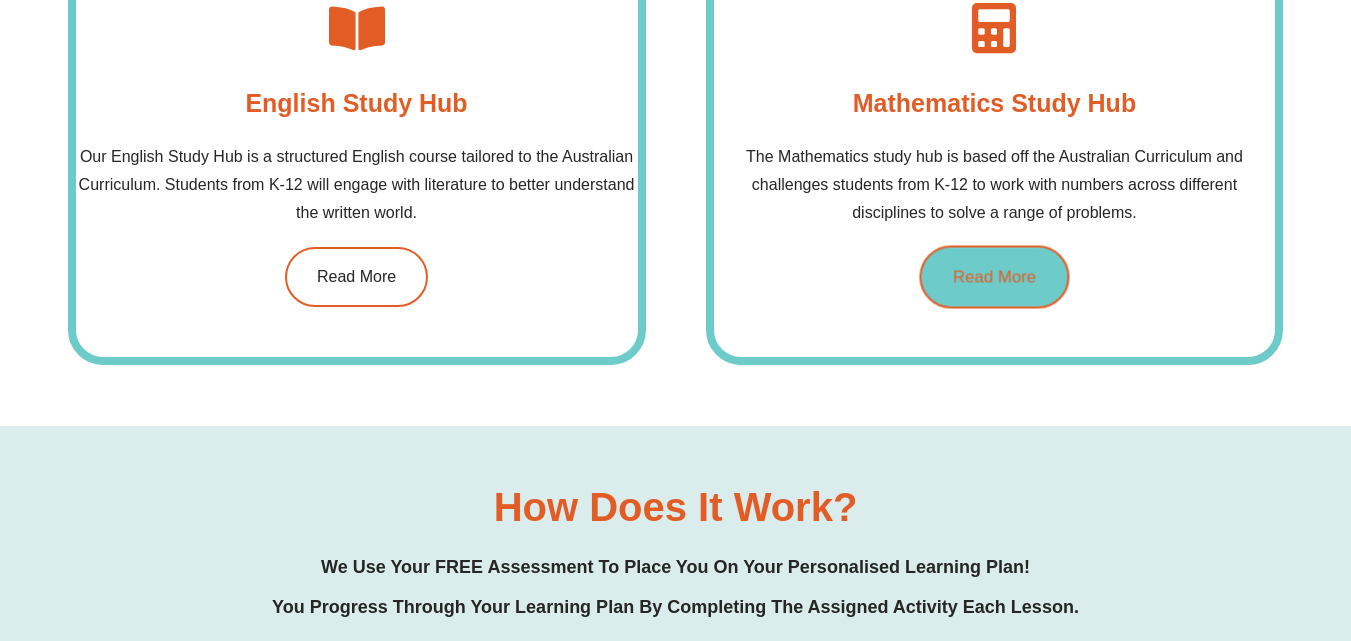 click on "Read More" at bounding box center [994, 277] 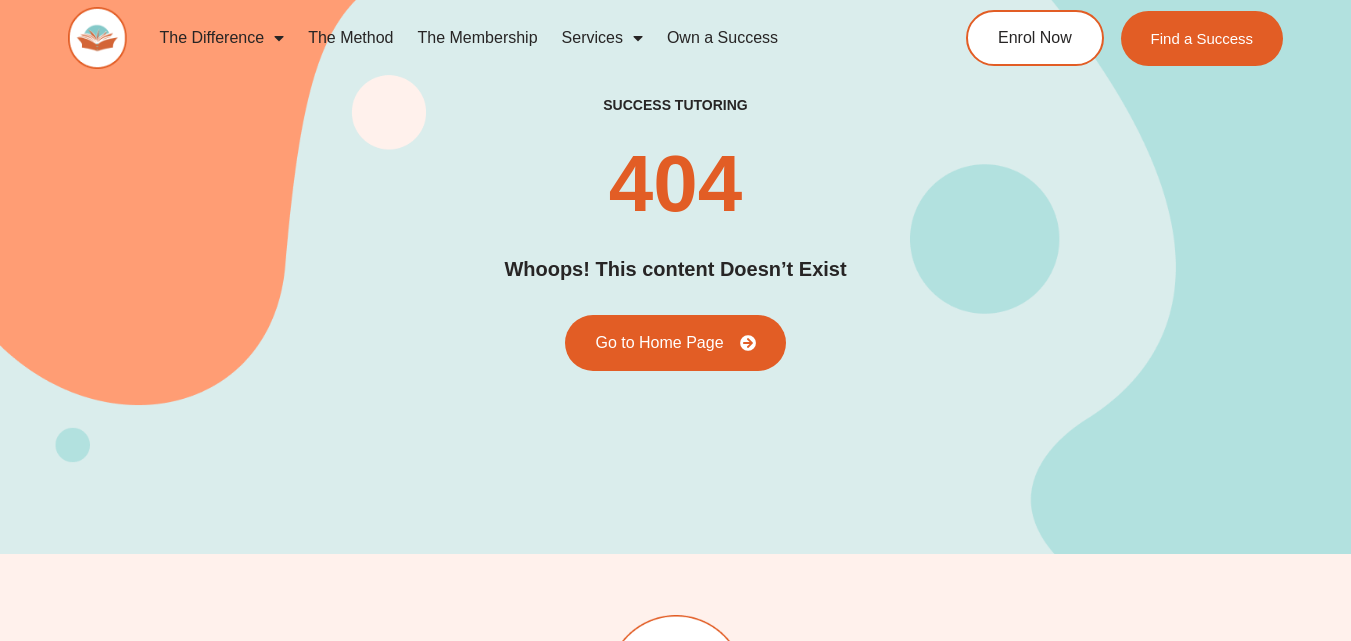 scroll, scrollTop: 0, scrollLeft: 0, axis: both 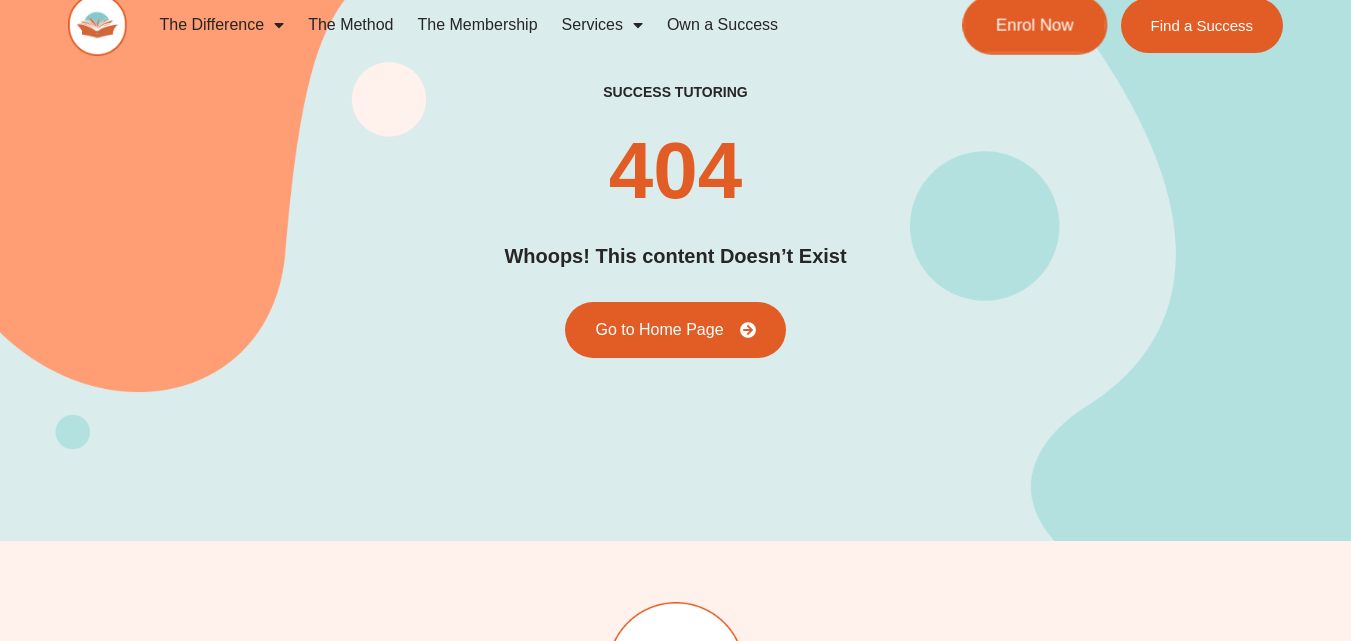 click on "Enrol Now" 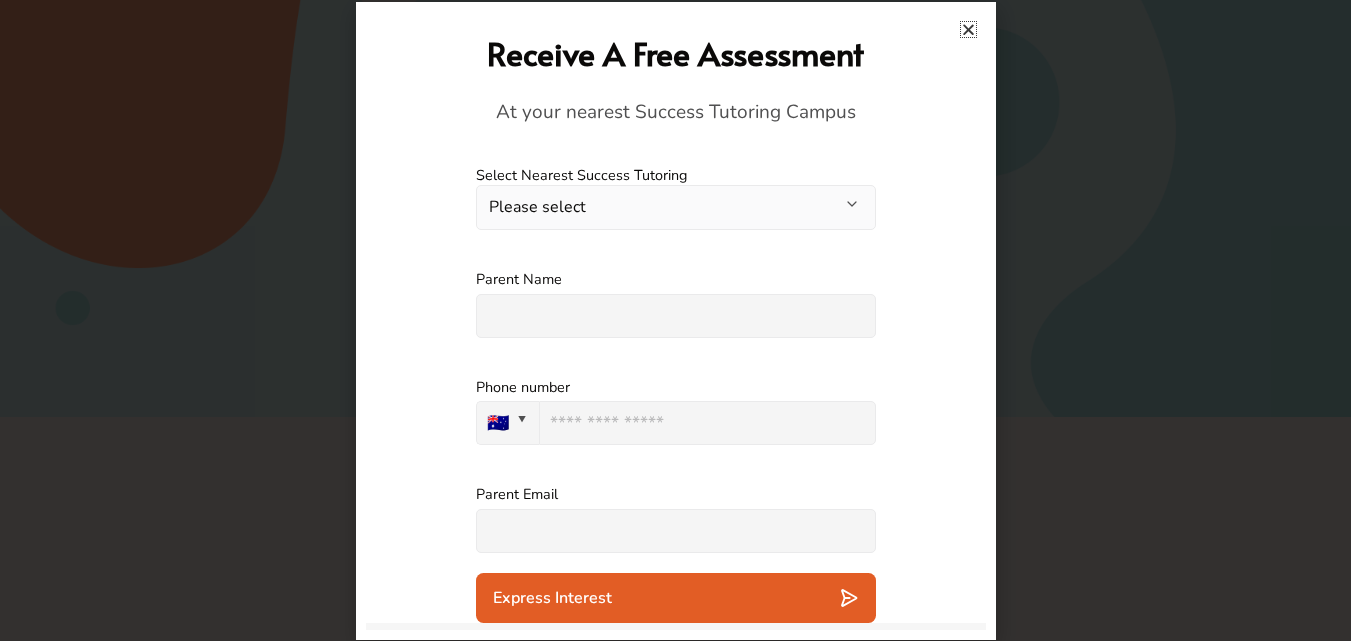 scroll, scrollTop: 147, scrollLeft: 0, axis: vertical 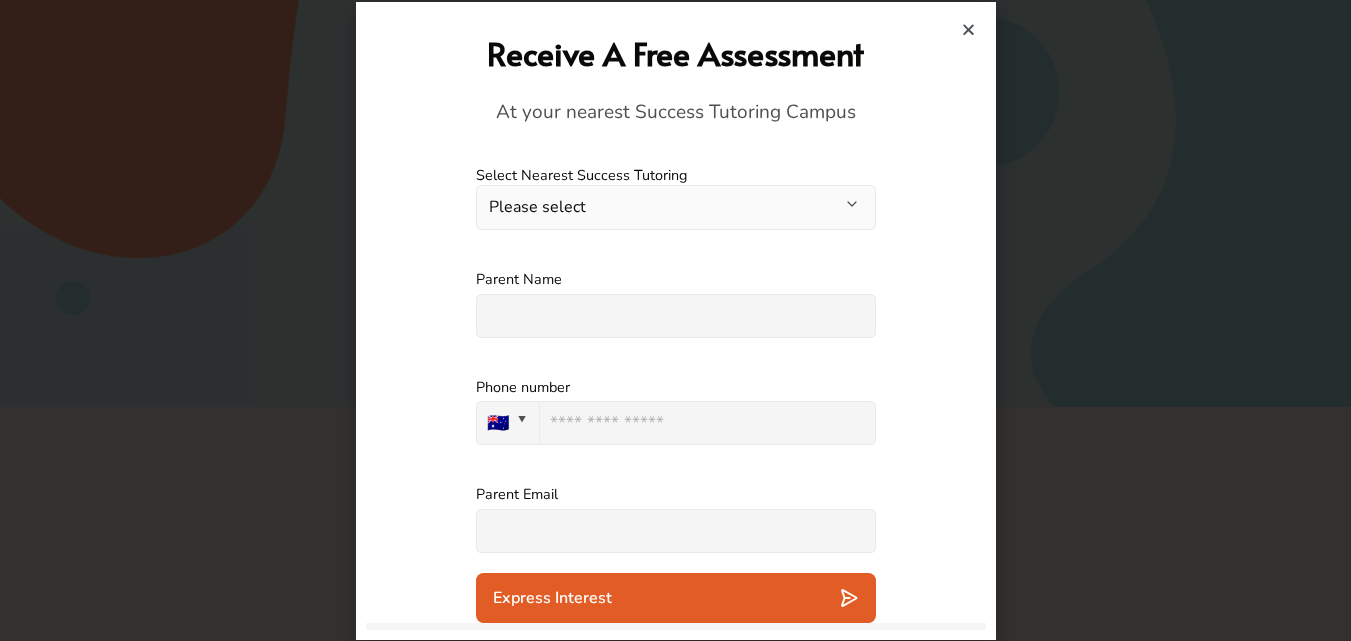 click at bounding box center [968, 29] 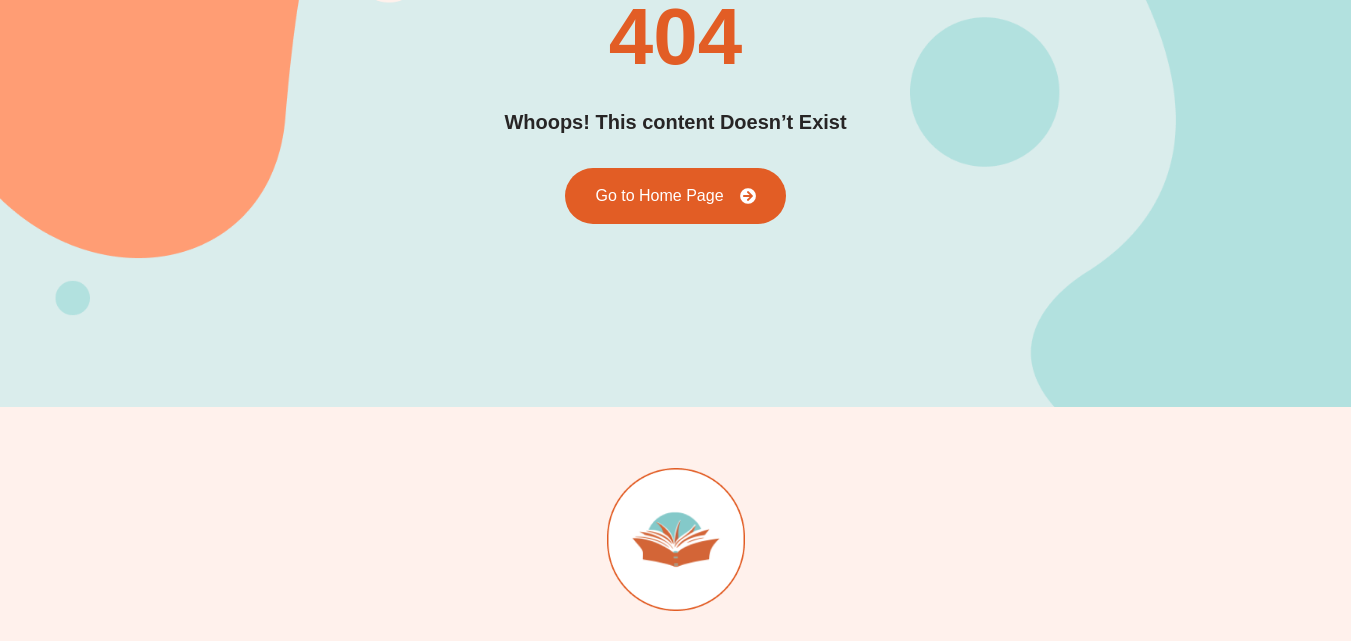 scroll, scrollTop: 0, scrollLeft: 0, axis: both 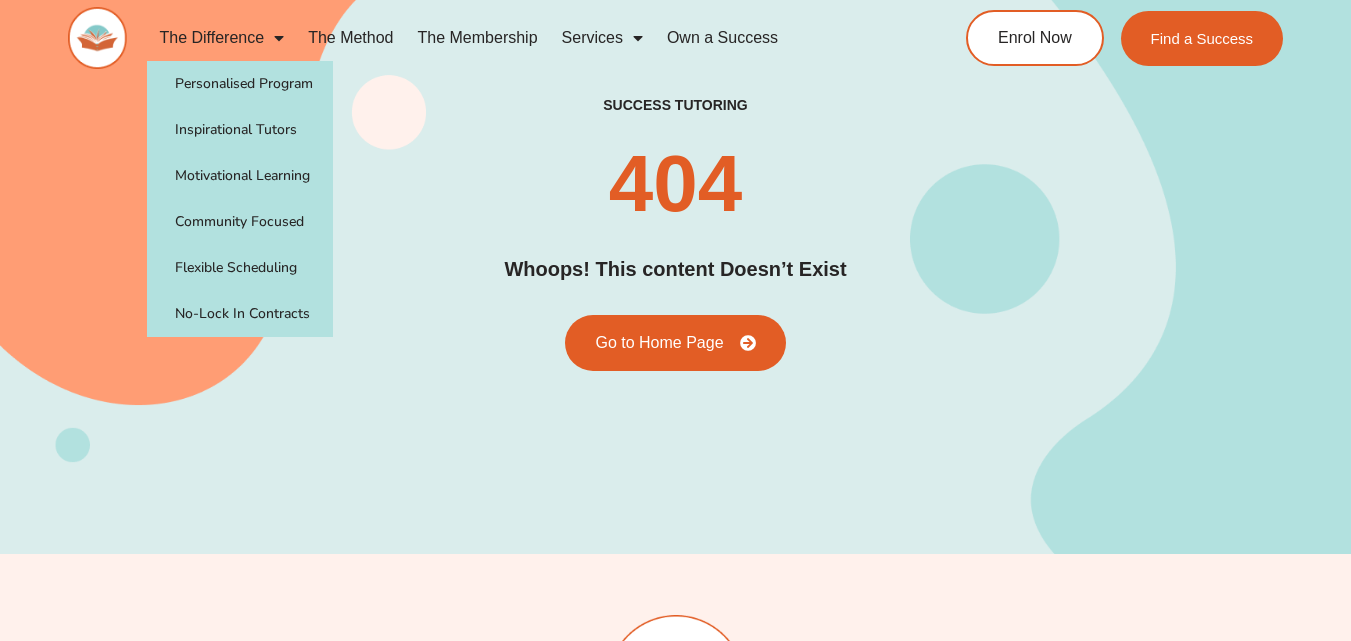 click on "The Difference" 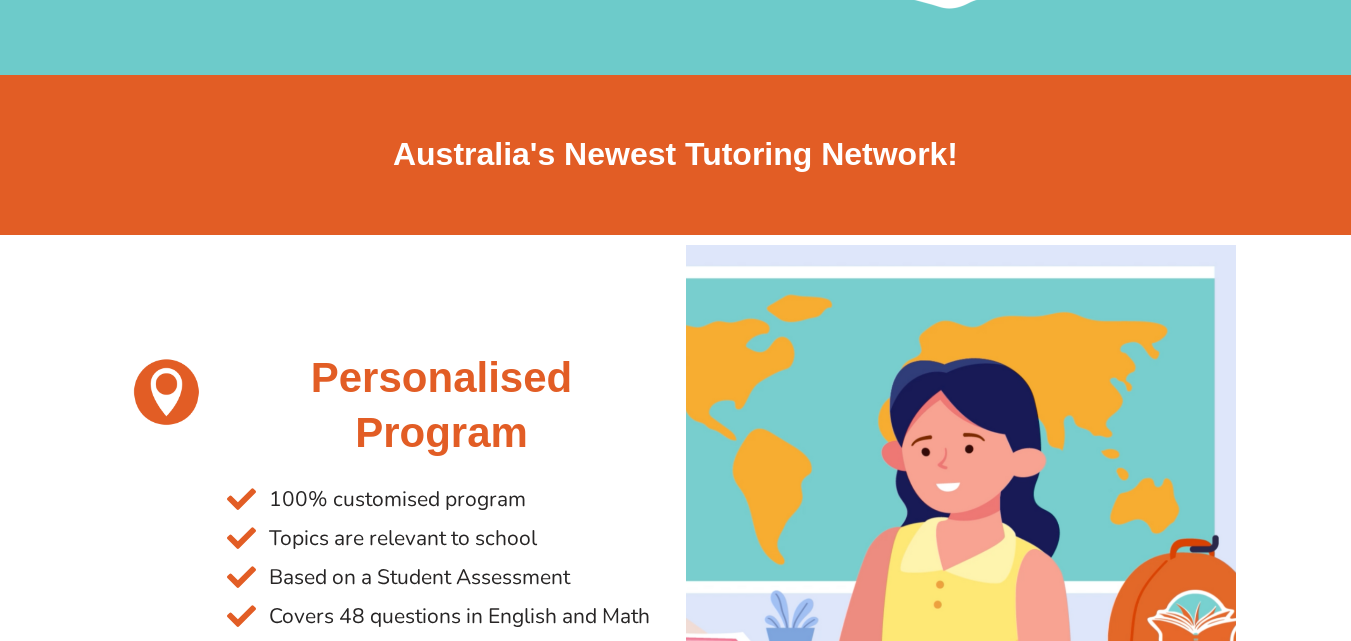 scroll, scrollTop: 0, scrollLeft: 0, axis: both 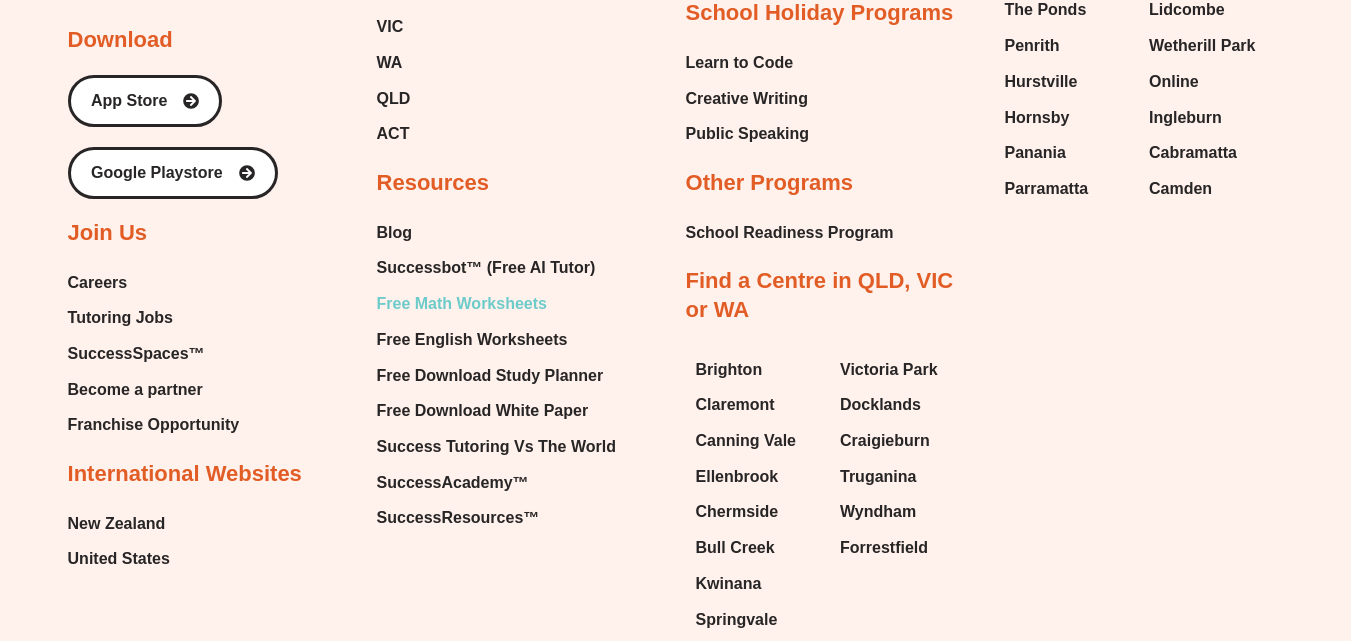 click on "Free Math Worksheets" at bounding box center [462, 304] 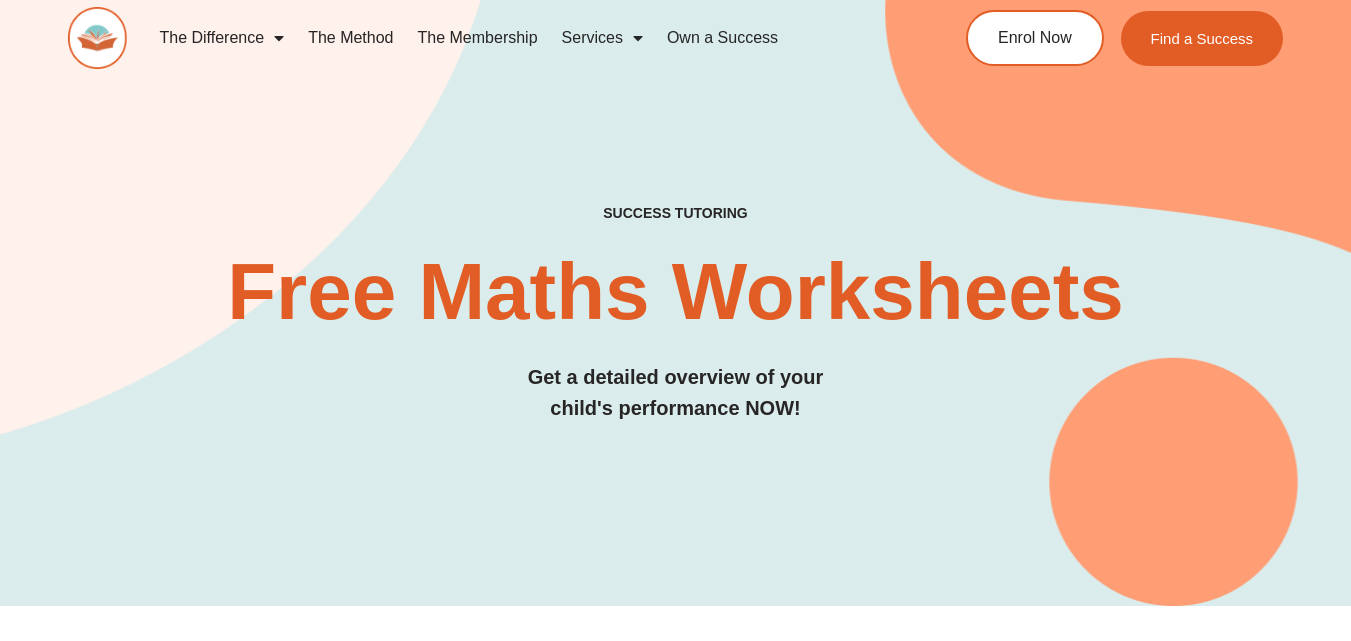 scroll, scrollTop: 290, scrollLeft: 0, axis: vertical 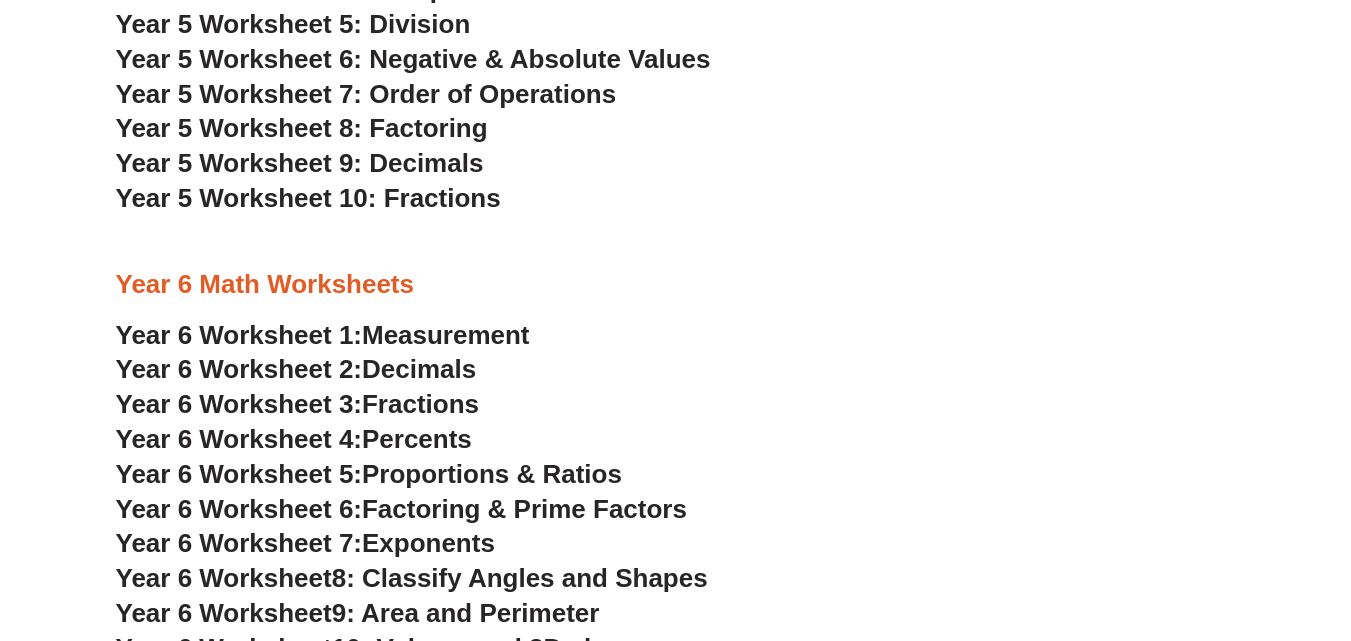 click on "Measurement" at bounding box center (446, 335) 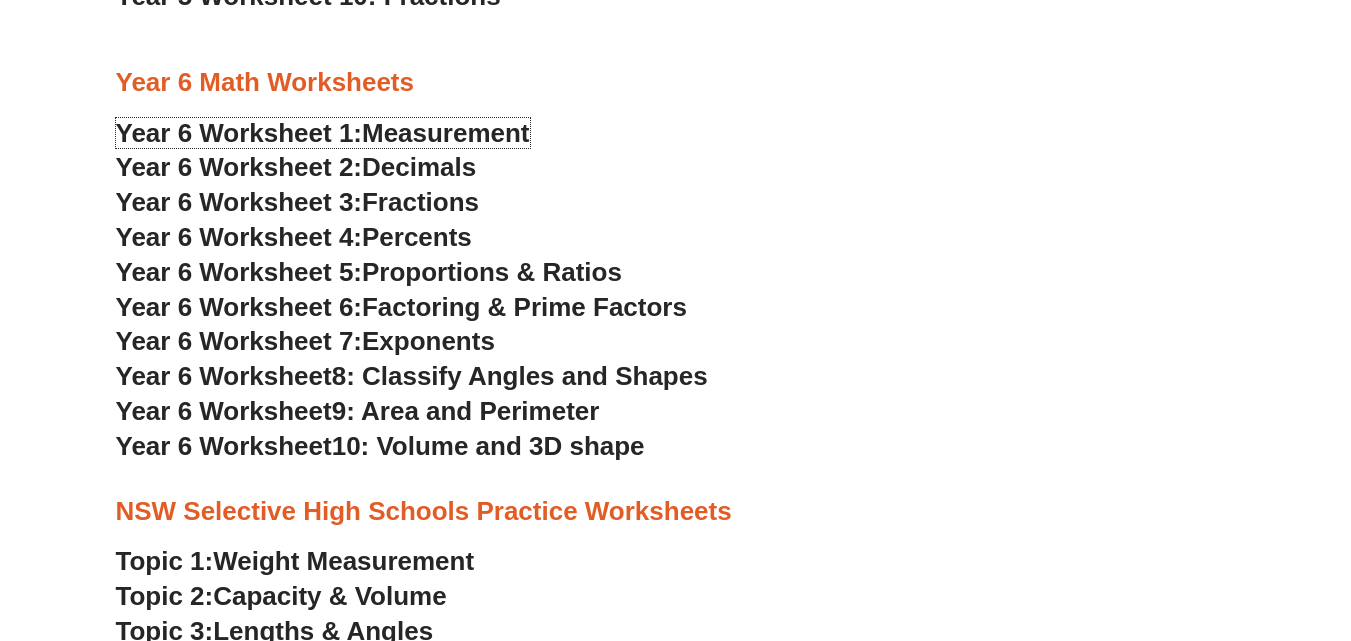 scroll, scrollTop: 3777, scrollLeft: 0, axis: vertical 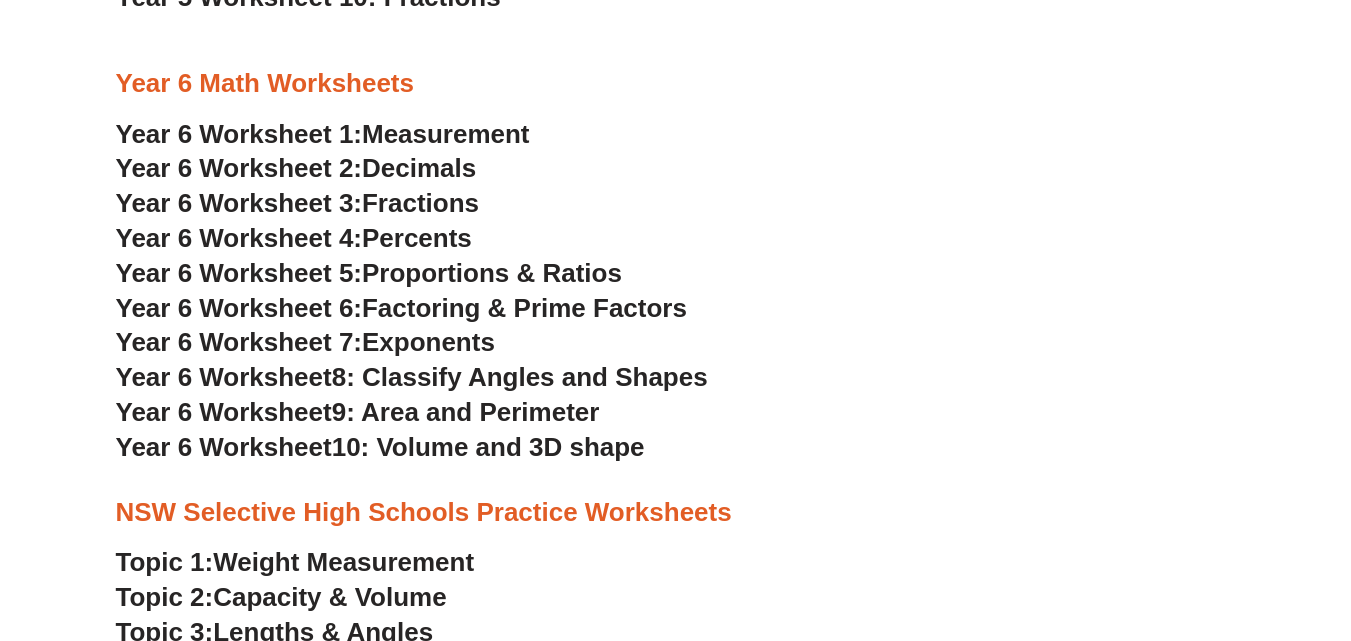 click on "Fractions" at bounding box center (420, 203) 